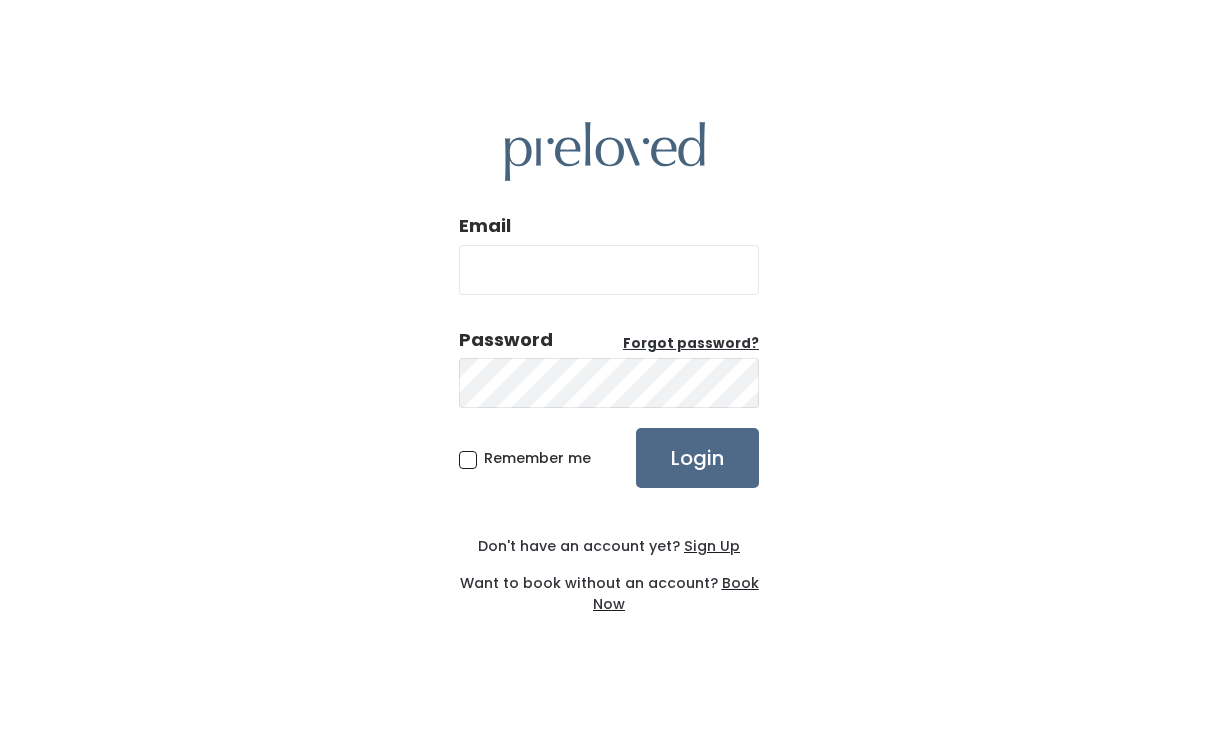 scroll, scrollTop: 0, scrollLeft: 0, axis: both 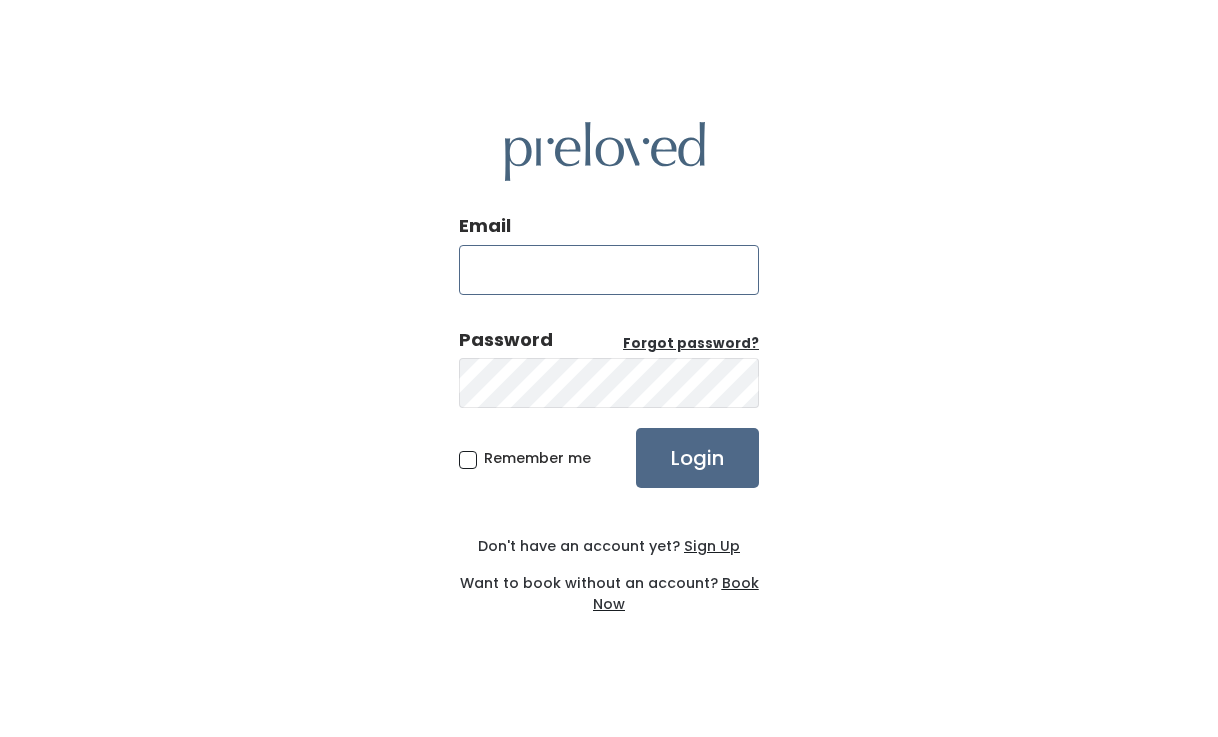type on "[EMAIL]" 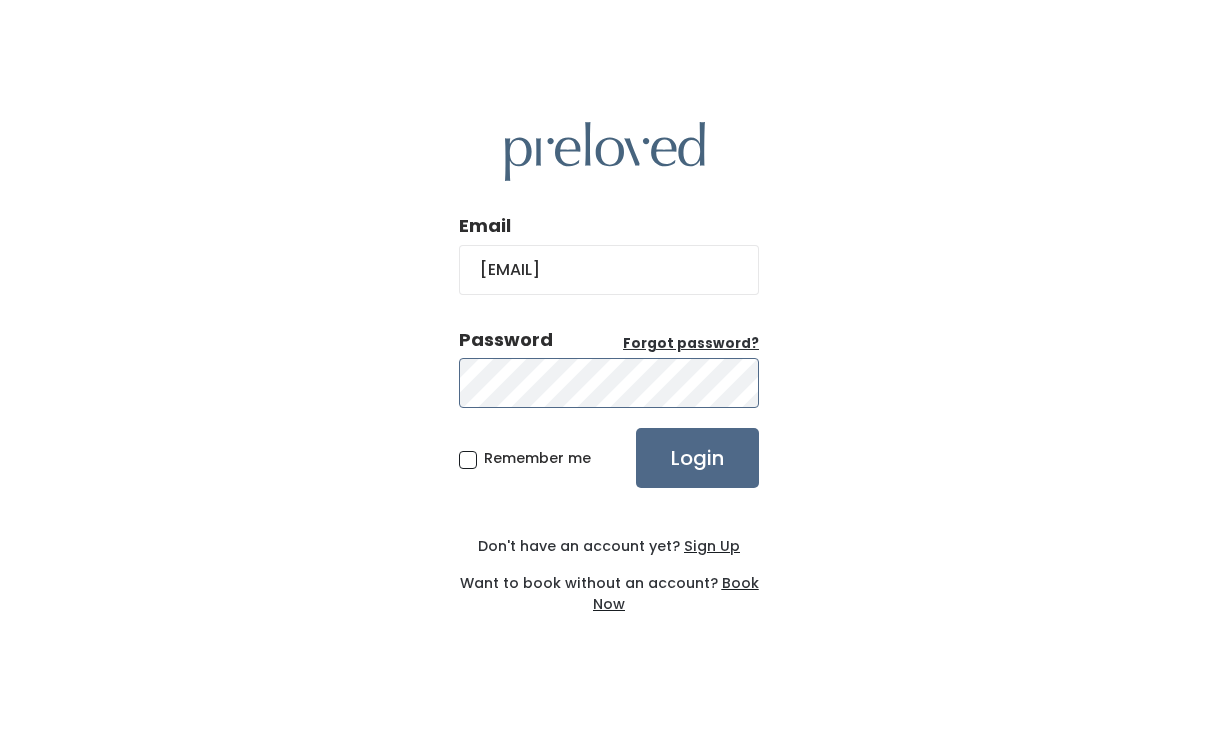 click on "Login" at bounding box center (697, 458) 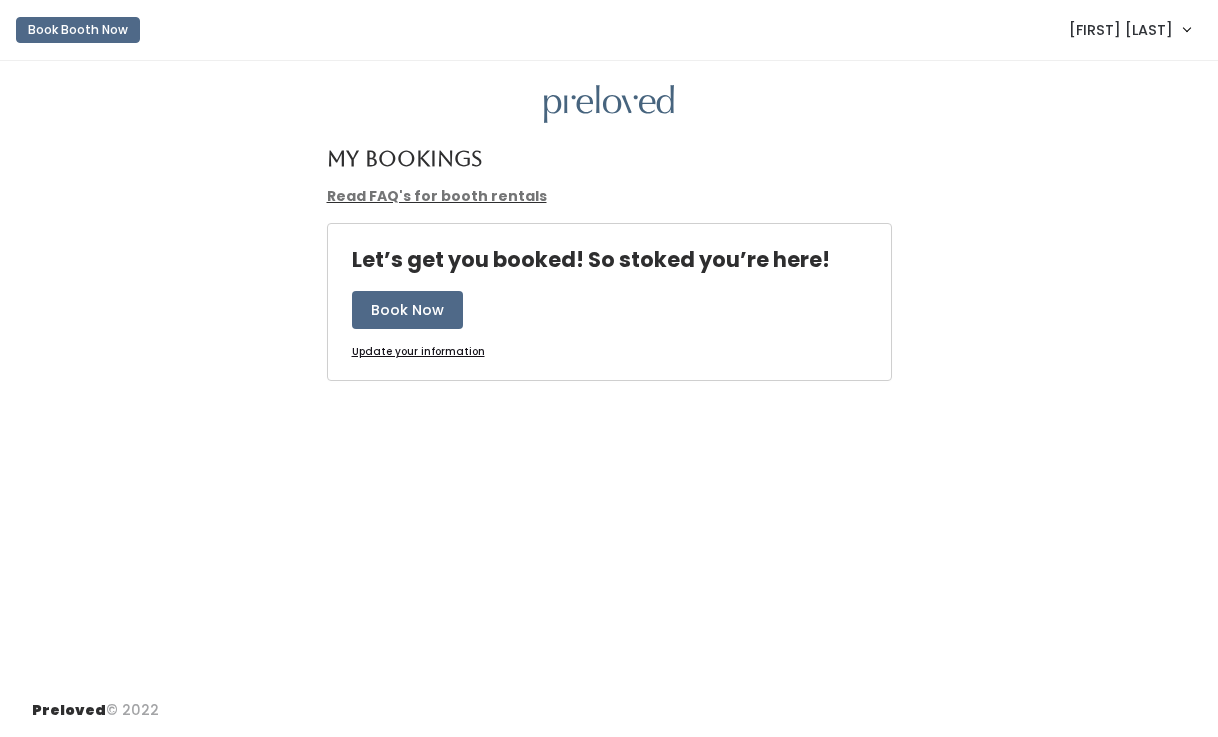 scroll, scrollTop: 0, scrollLeft: 0, axis: both 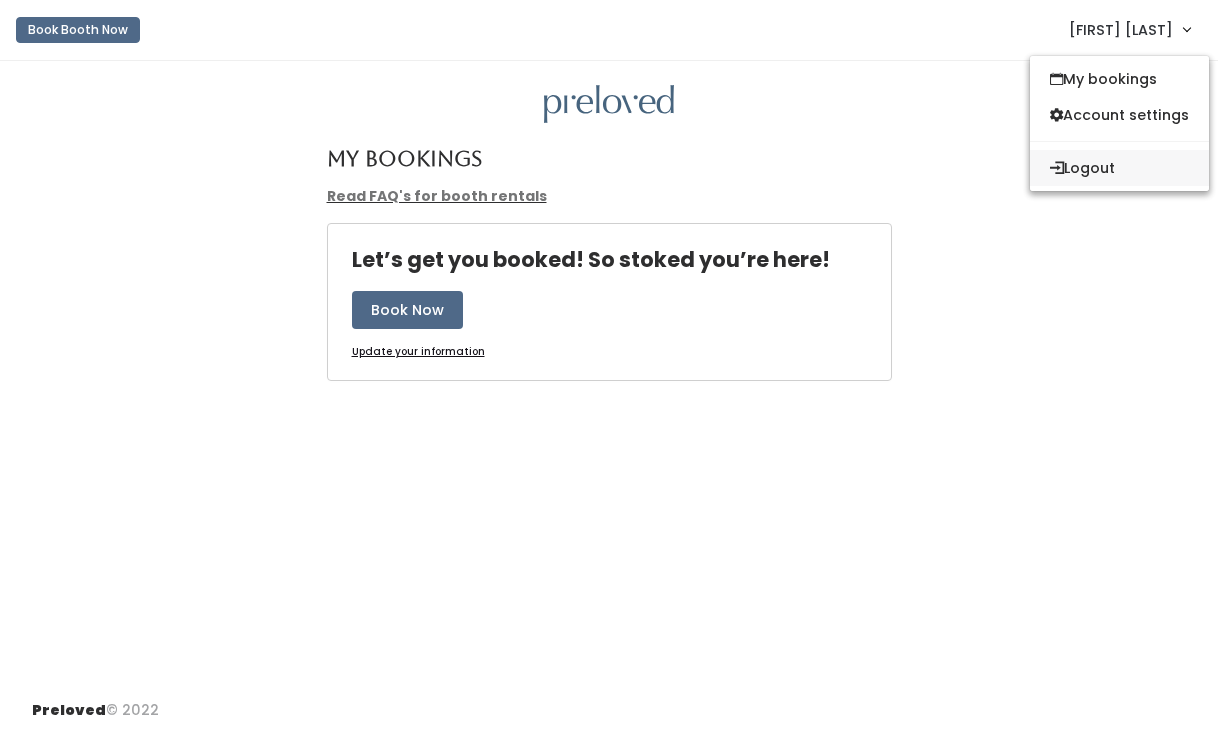 click on "Logout" at bounding box center [1119, 168] 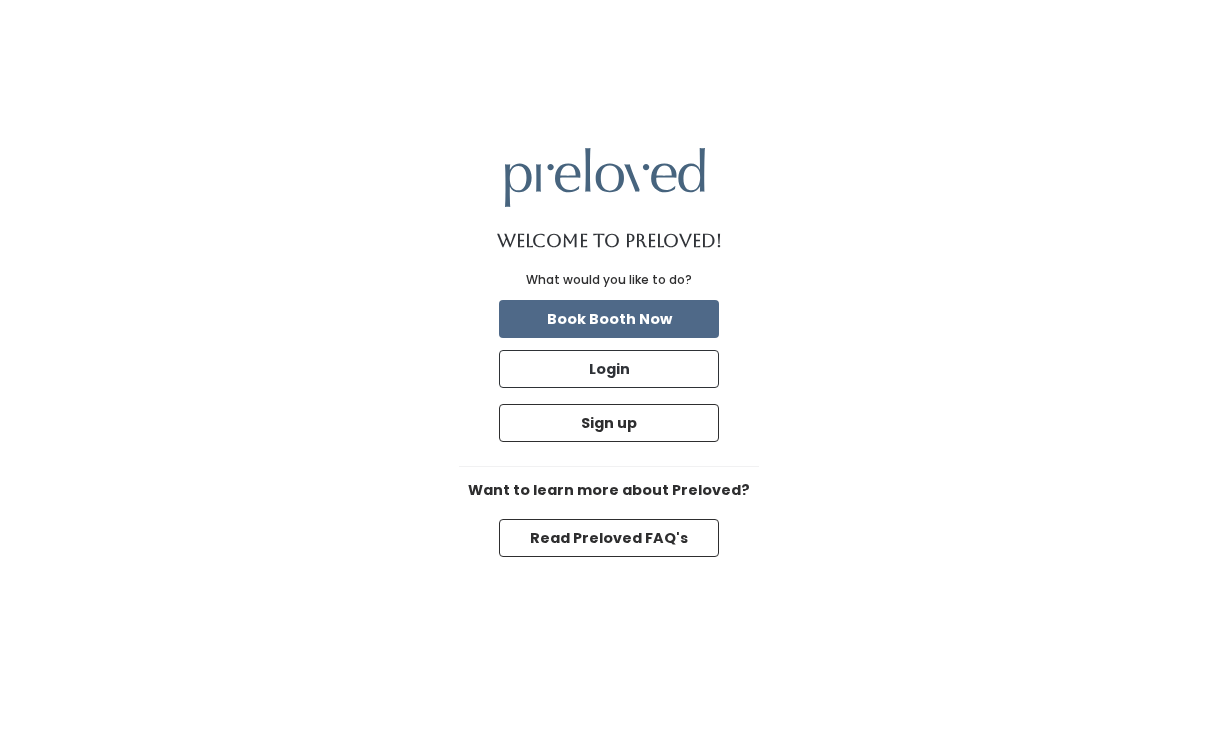 scroll, scrollTop: 0, scrollLeft: 0, axis: both 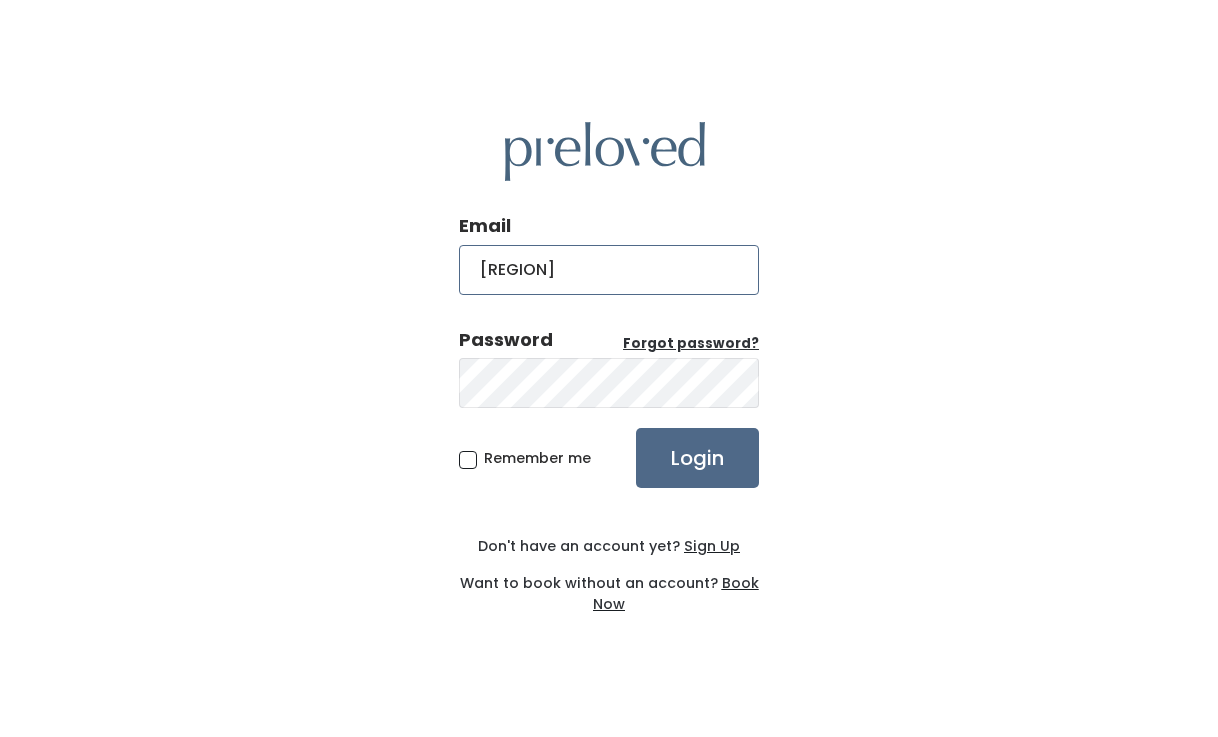 type on "avlimon@cougarnet.uh.edu" 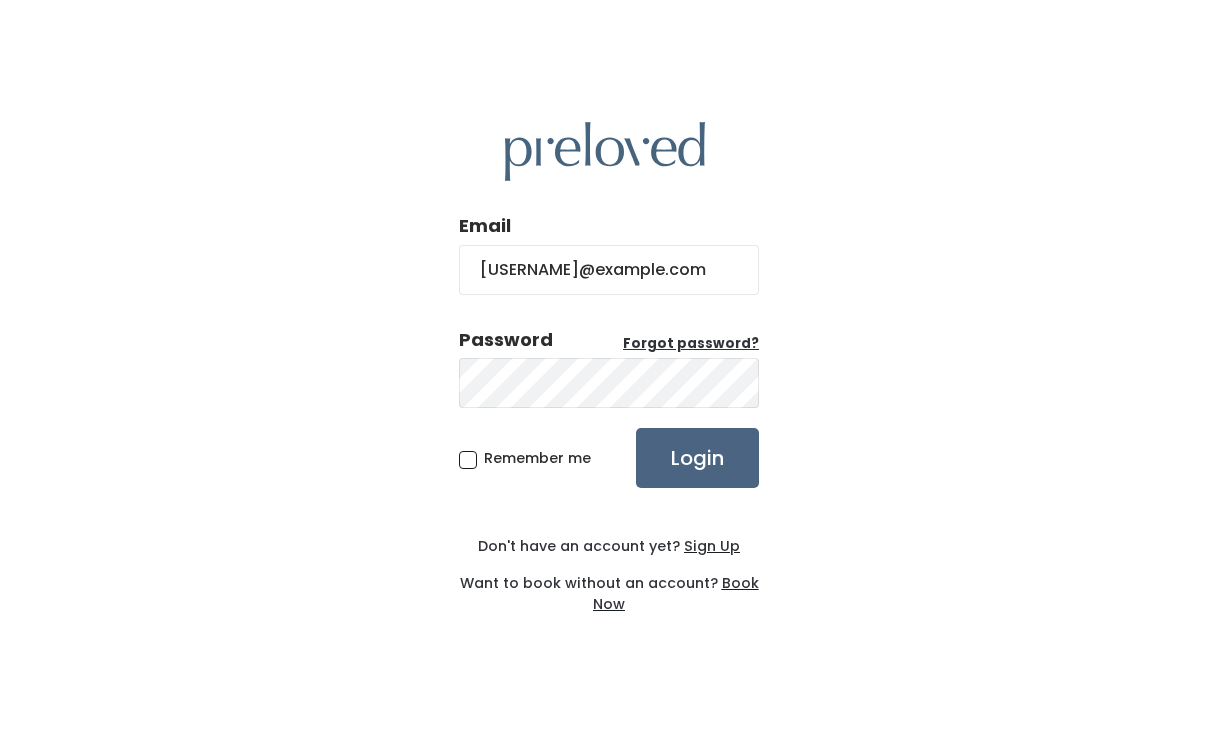 click on "Login" at bounding box center [697, 458] 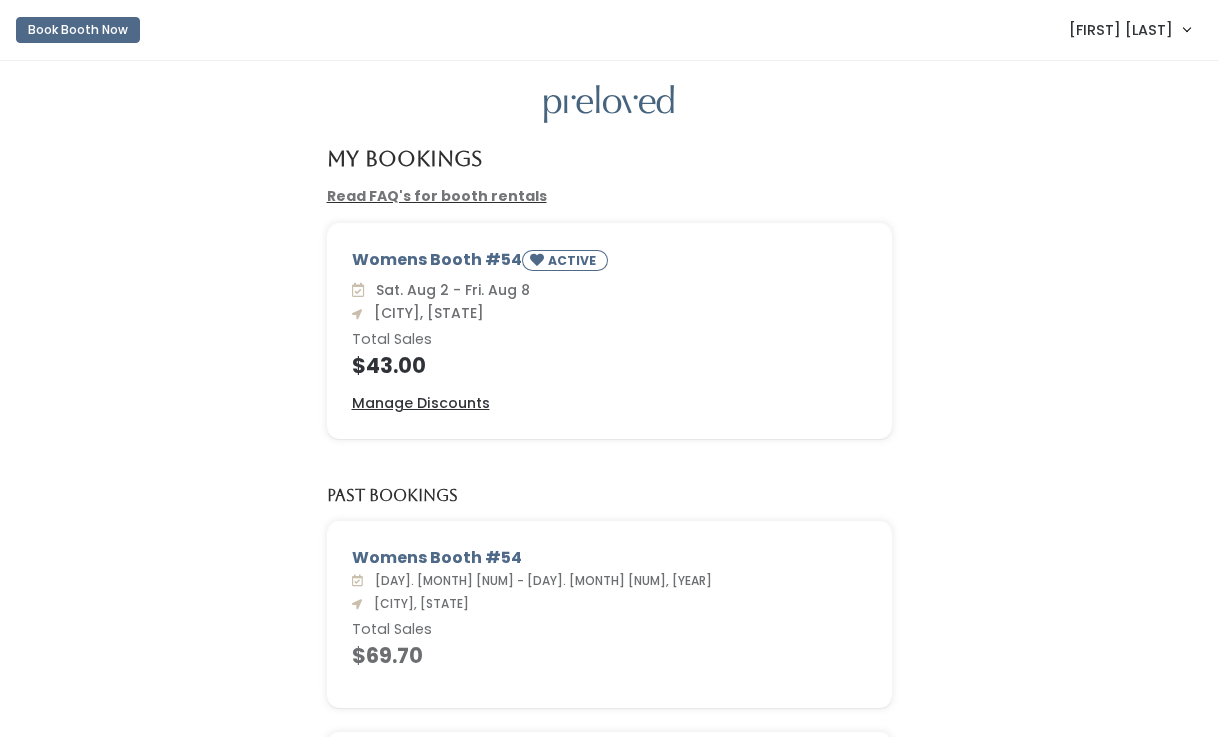 scroll, scrollTop: 0, scrollLeft: 0, axis: both 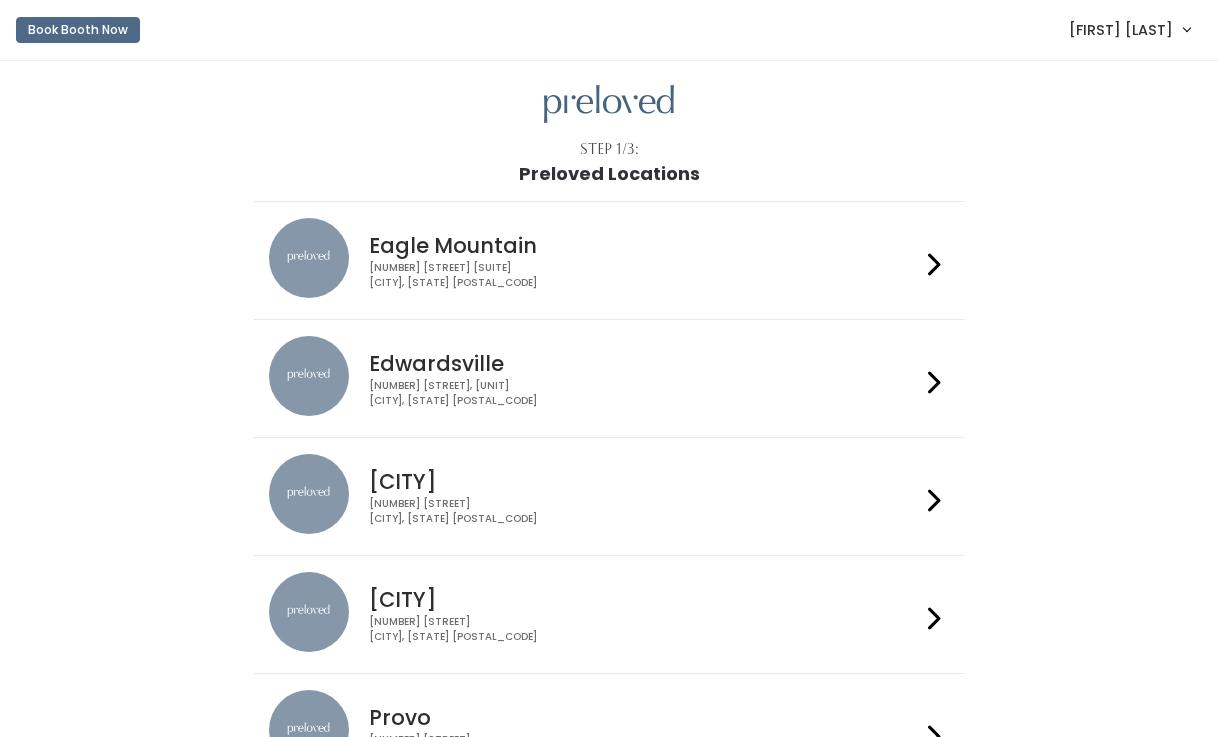 click on "Houston" at bounding box center [644, 481] 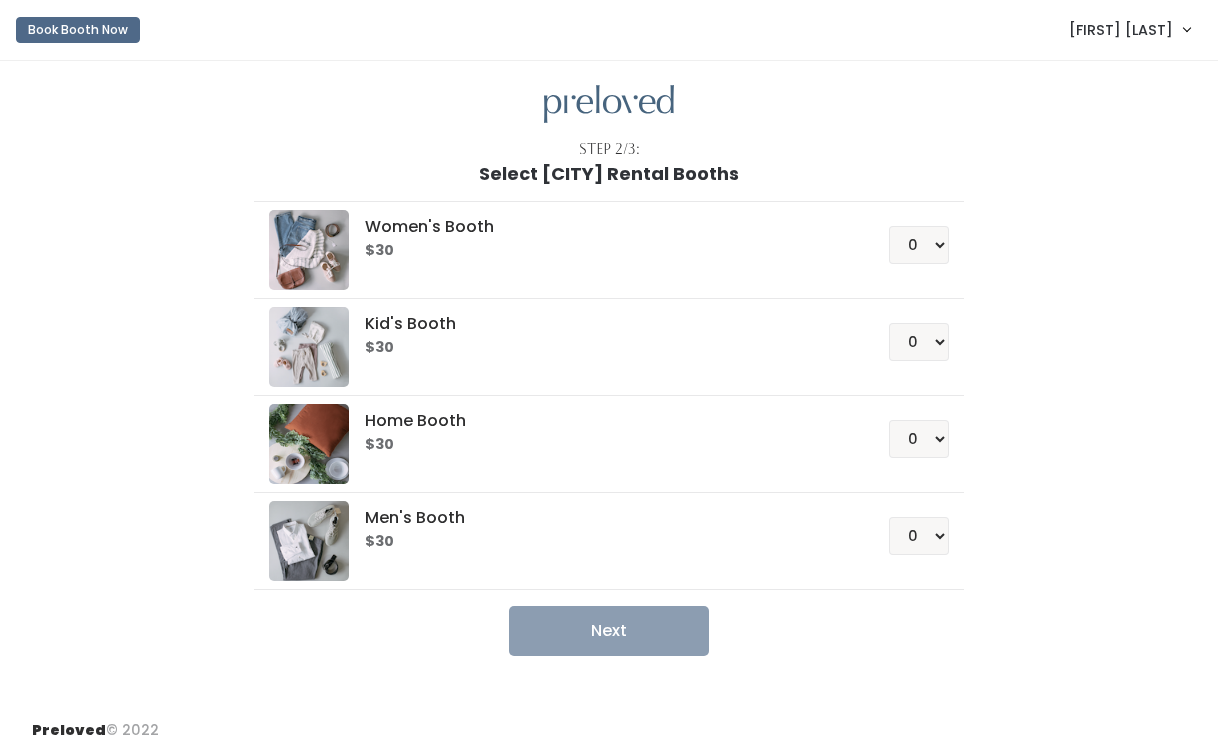 scroll, scrollTop: 0, scrollLeft: 0, axis: both 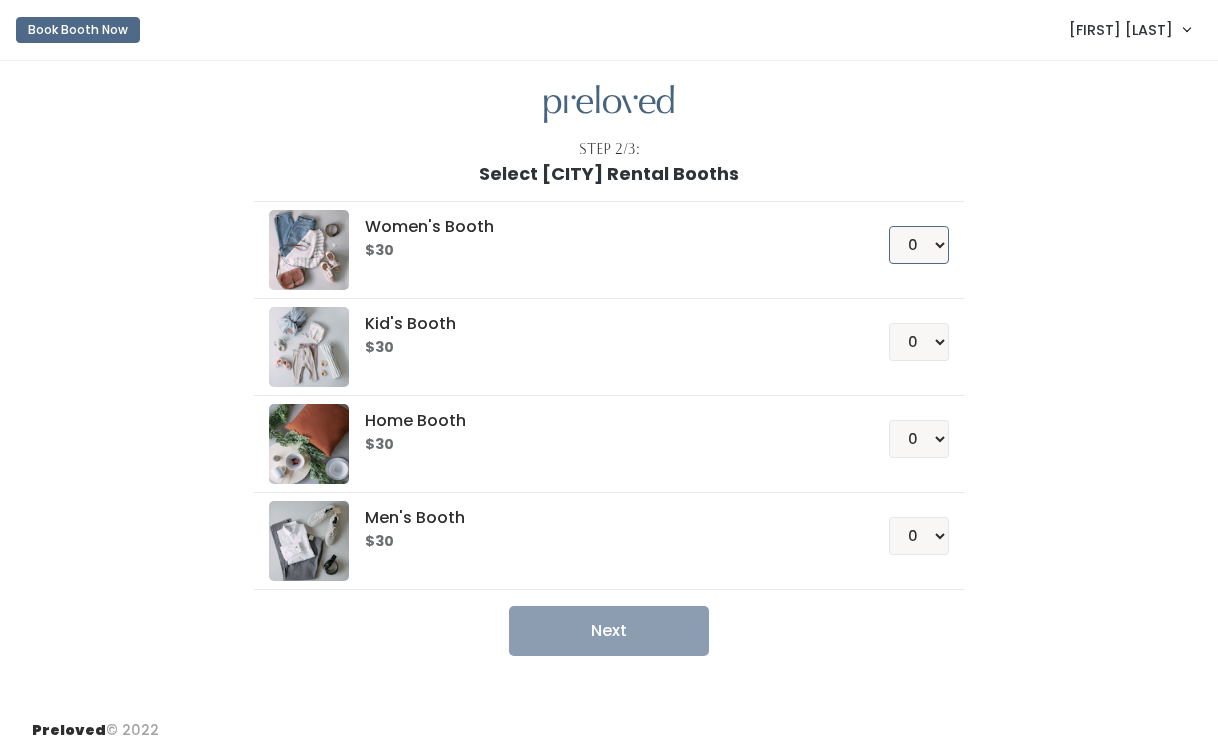 select on "1" 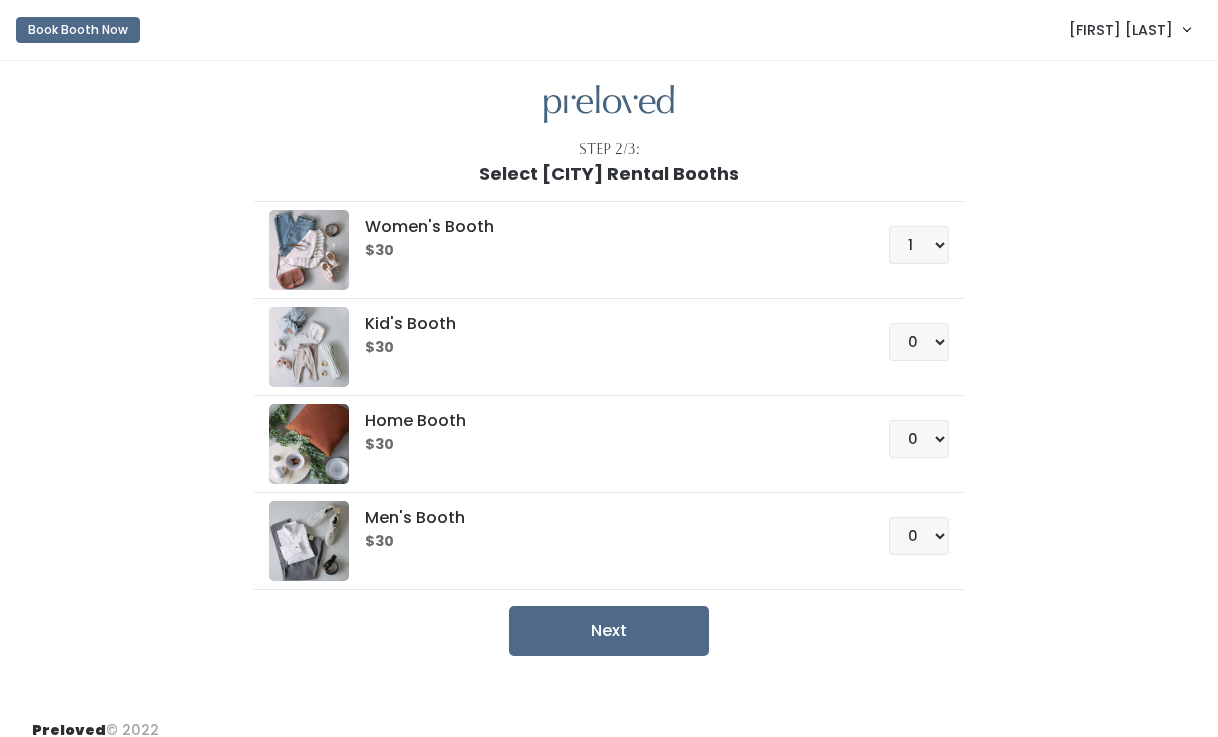 click on "Women's Booth
$30
0
1
2
3
4
Kid's Booth
$30
0
1
2
3
4
0" at bounding box center [609, 420] 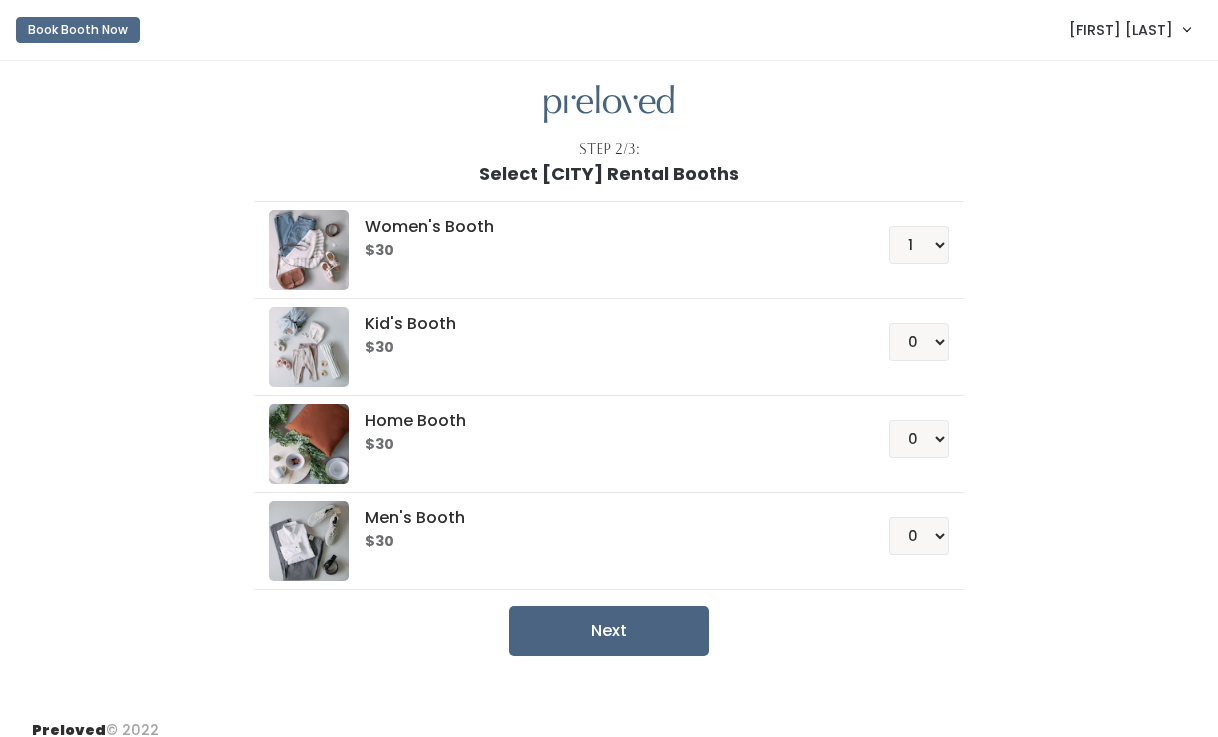 click on "Next" at bounding box center (609, 631) 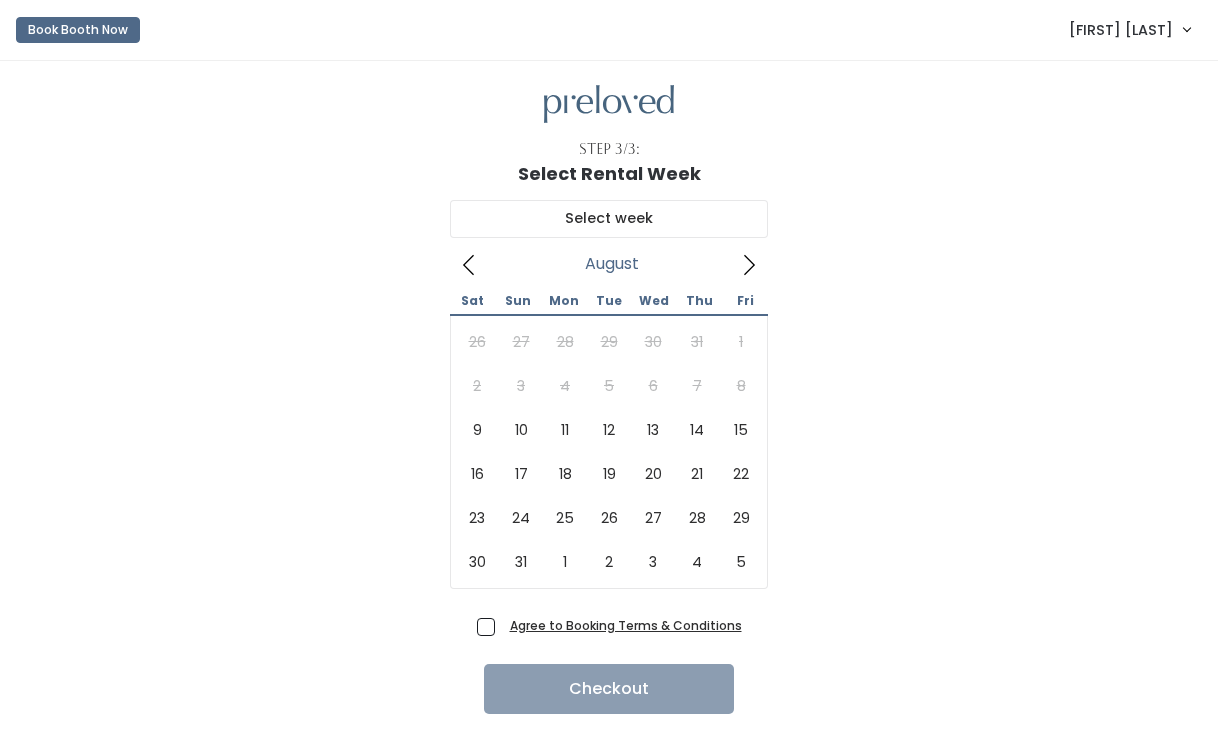 scroll, scrollTop: 0, scrollLeft: 0, axis: both 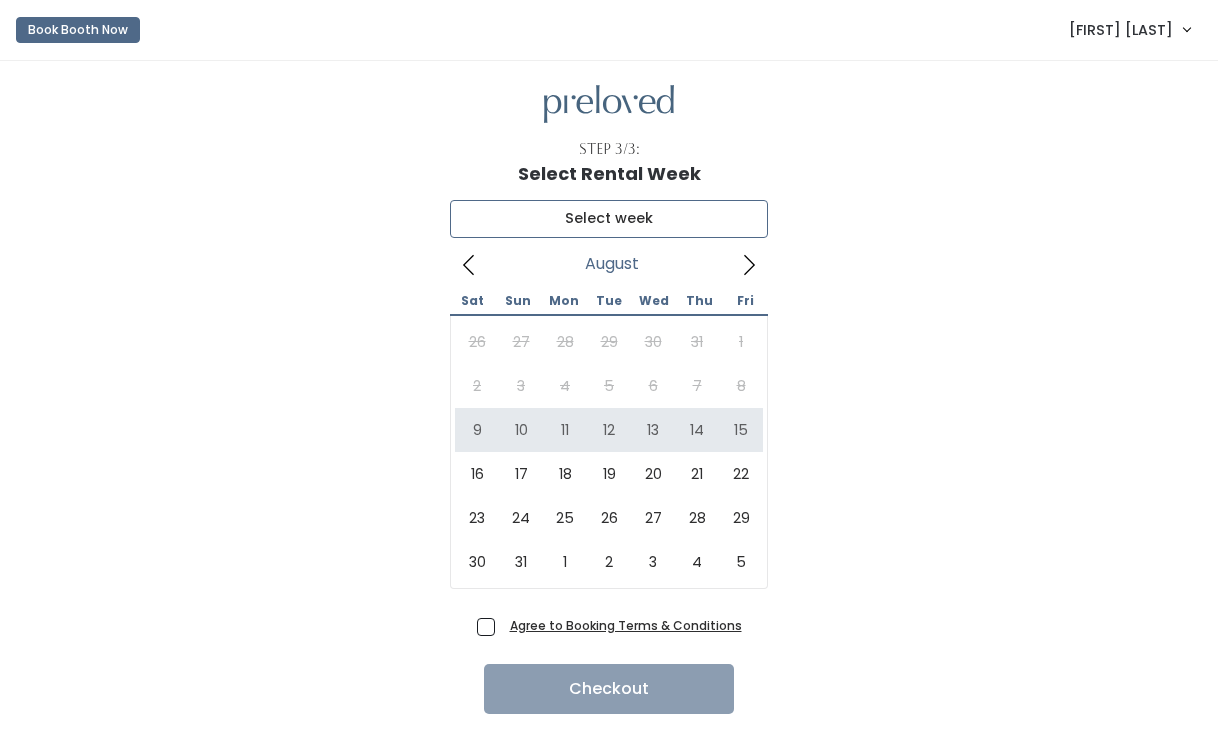 type on "August 9 to August 15" 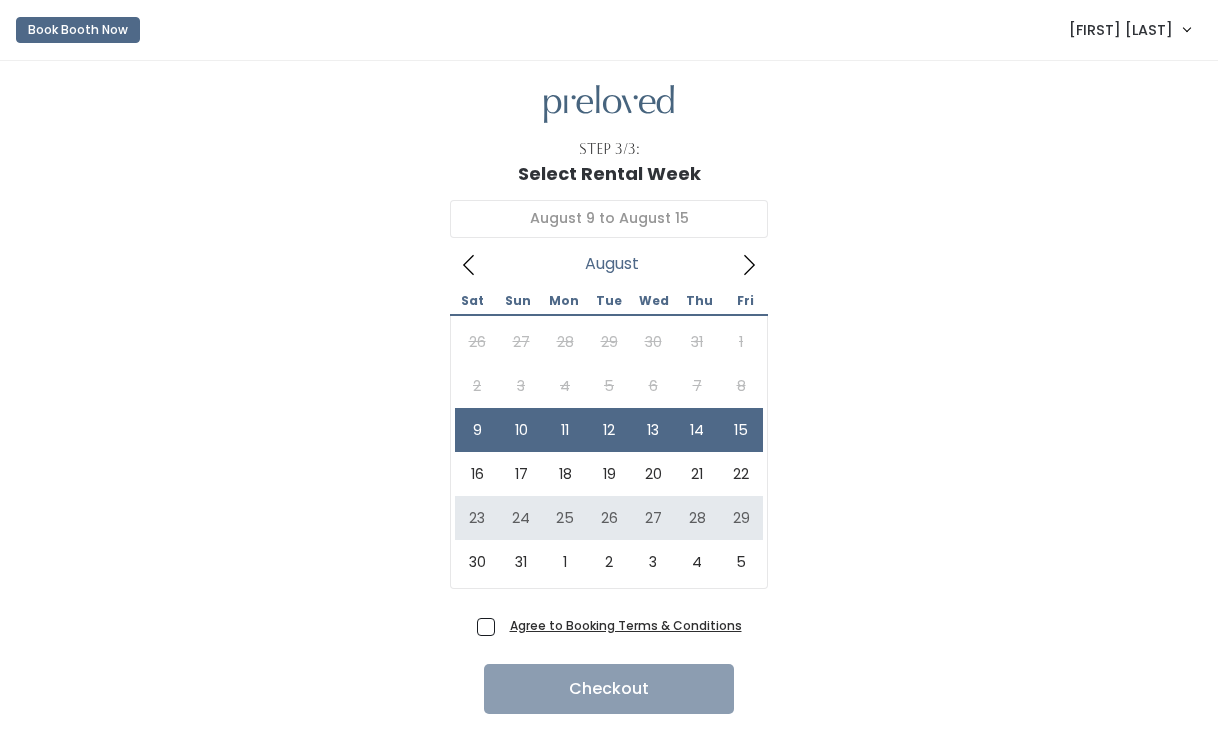 click on "Agree to Booking Terms & Conditions" at bounding box center [622, 625] 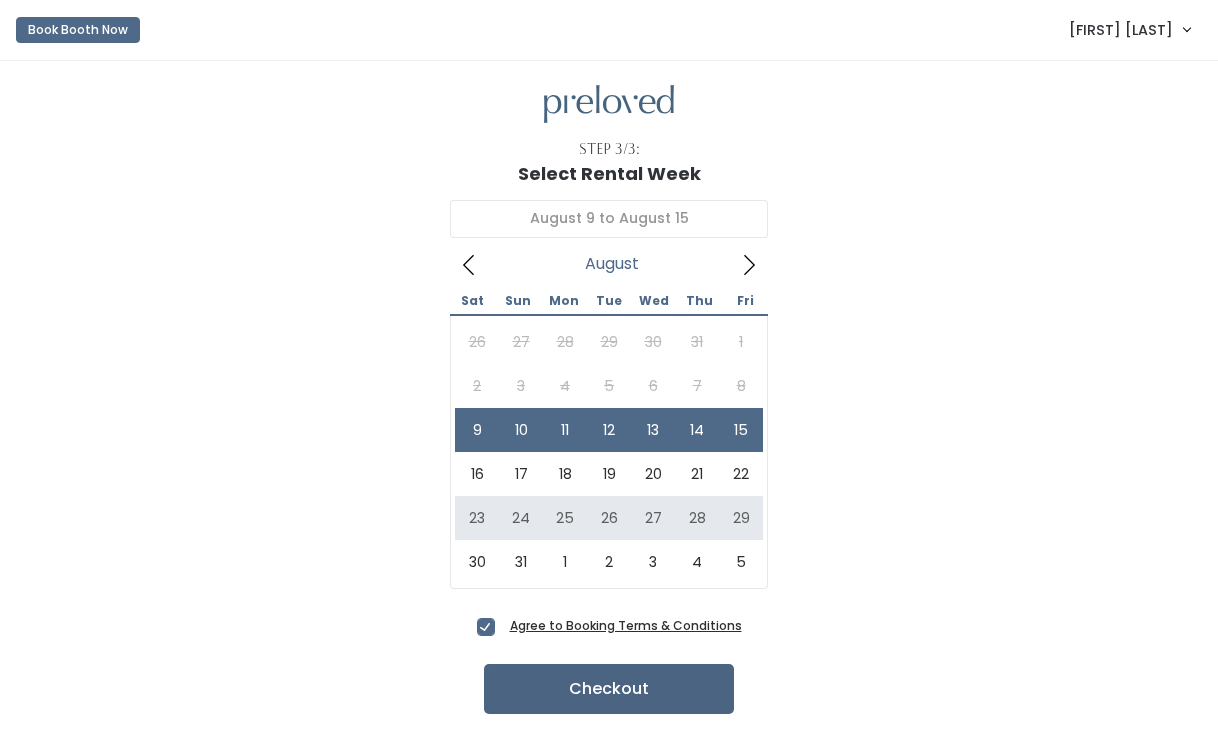 click on "Checkout" at bounding box center [609, 689] 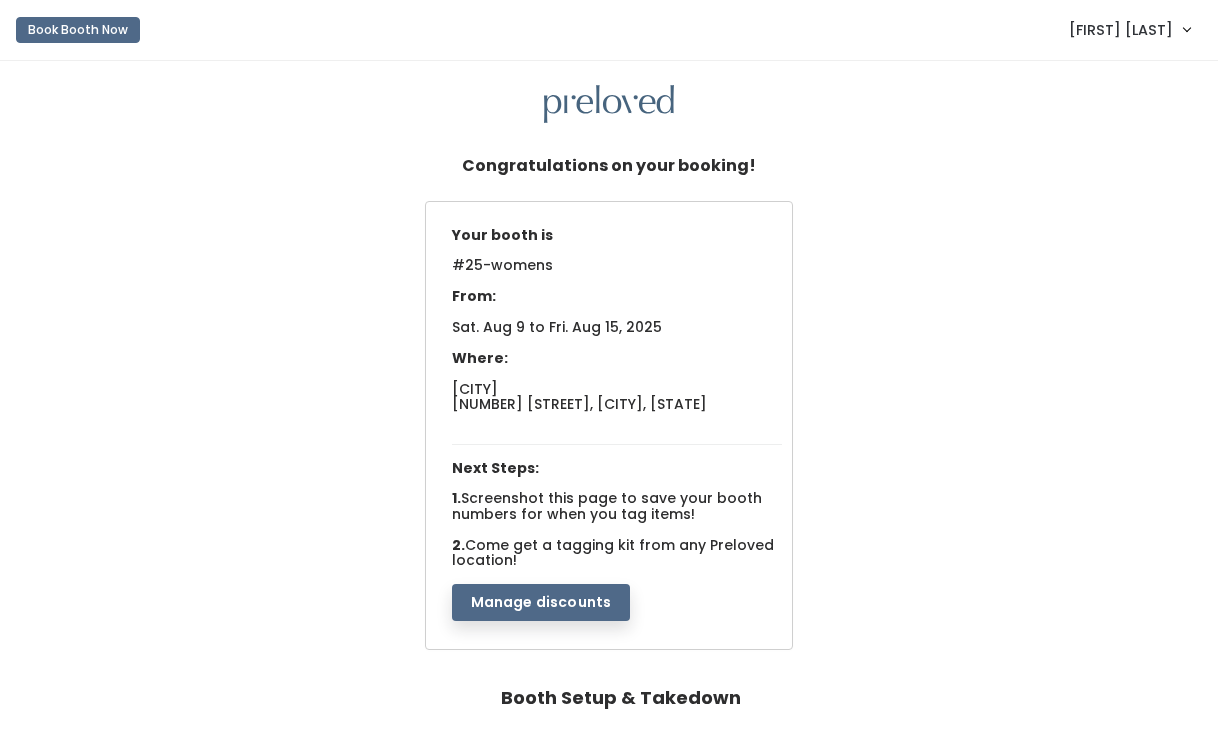 scroll, scrollTop: 0, scrollLeft: 0, axis: both 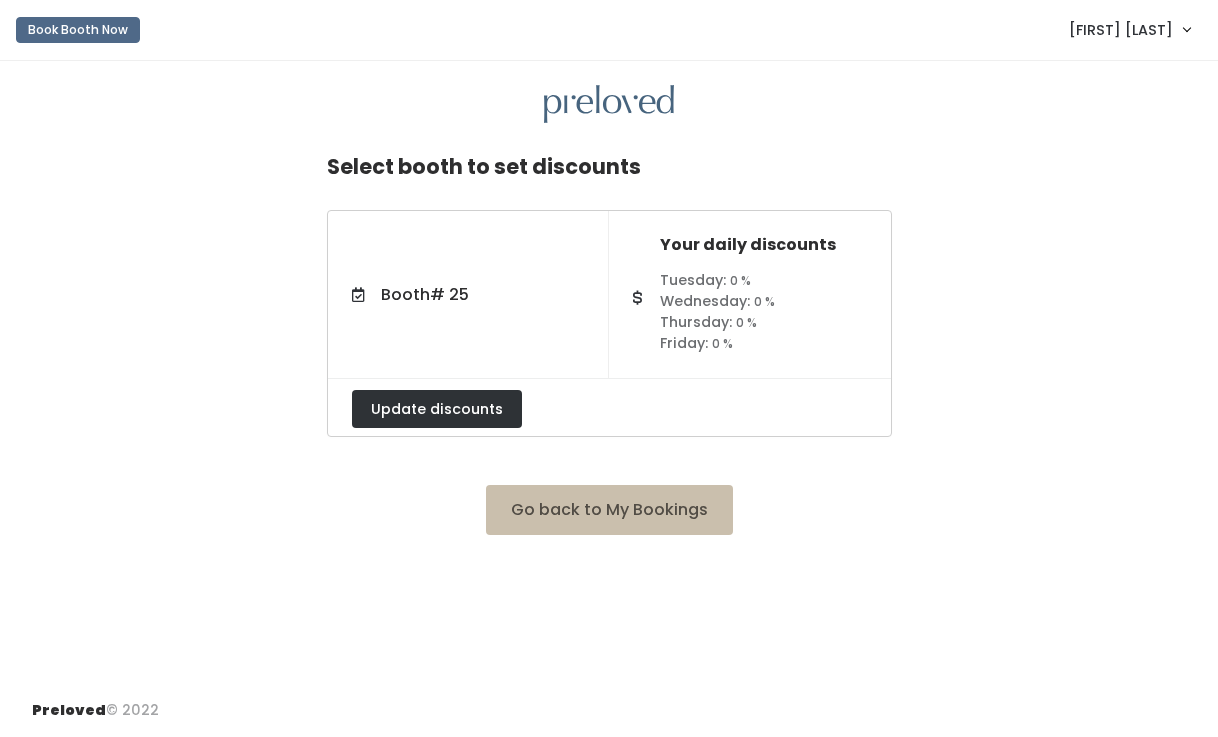 click on "Update discounts" at bounding box center (437, 409) 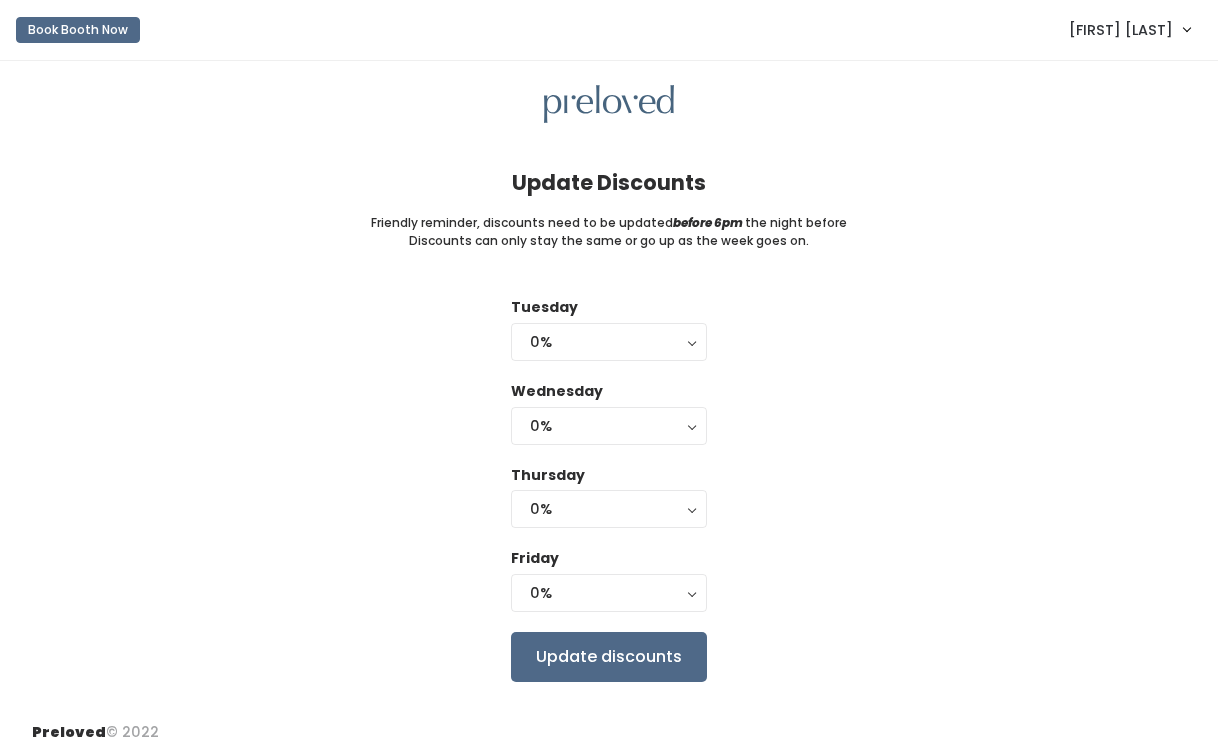 scroll, scrollTop: 0, scrollLeft: 0, axis: both 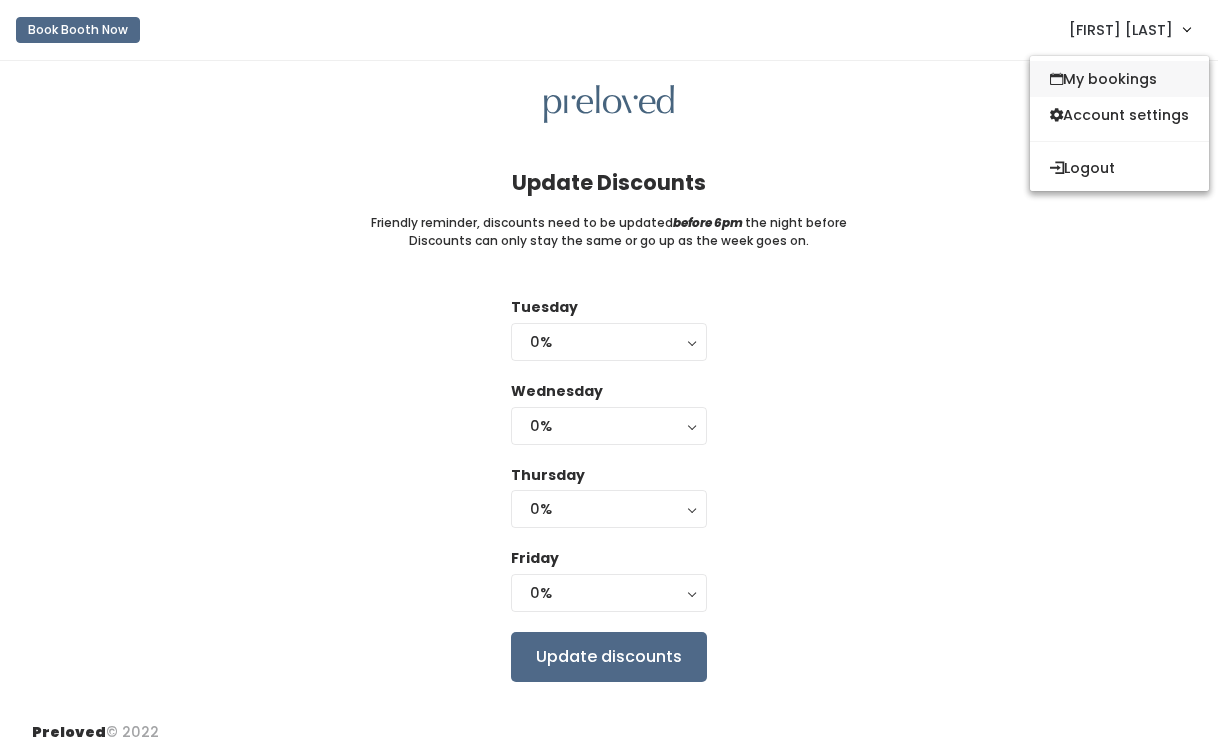 click on "My bookings" at bounding box center (1119, 79) 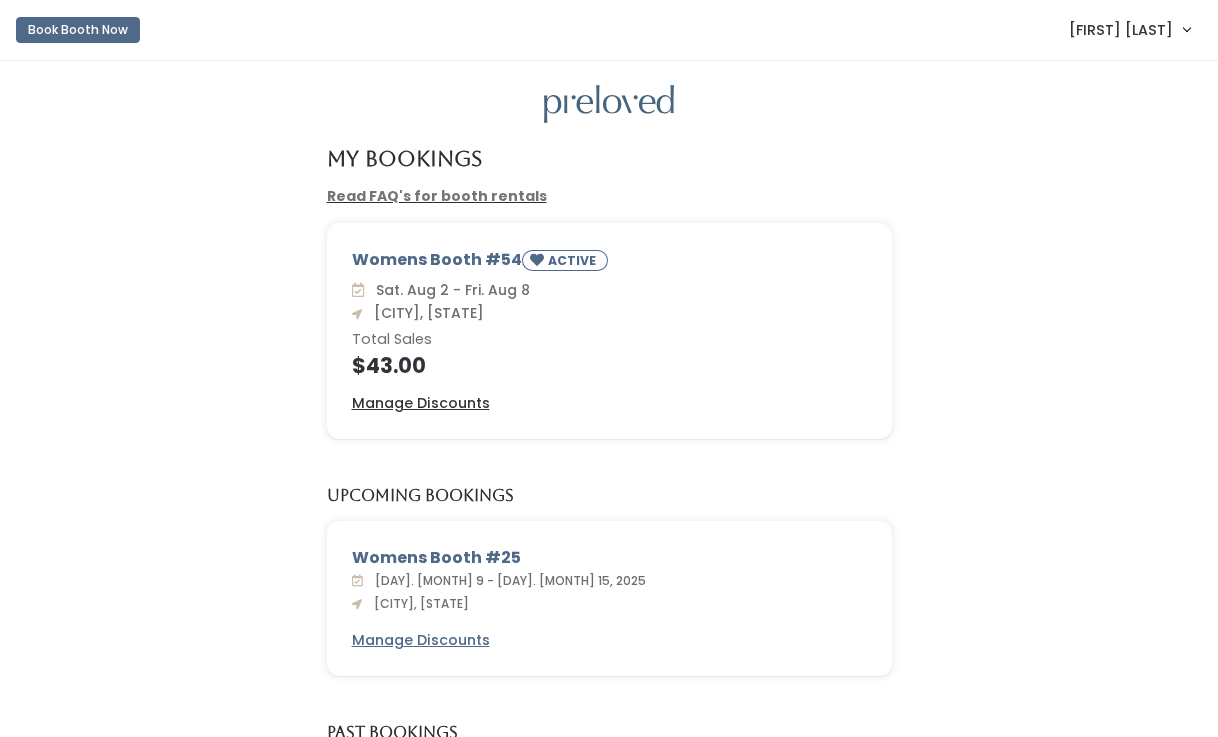 scroll, scrollTop: 0, scrollLeft: 0, axis: both 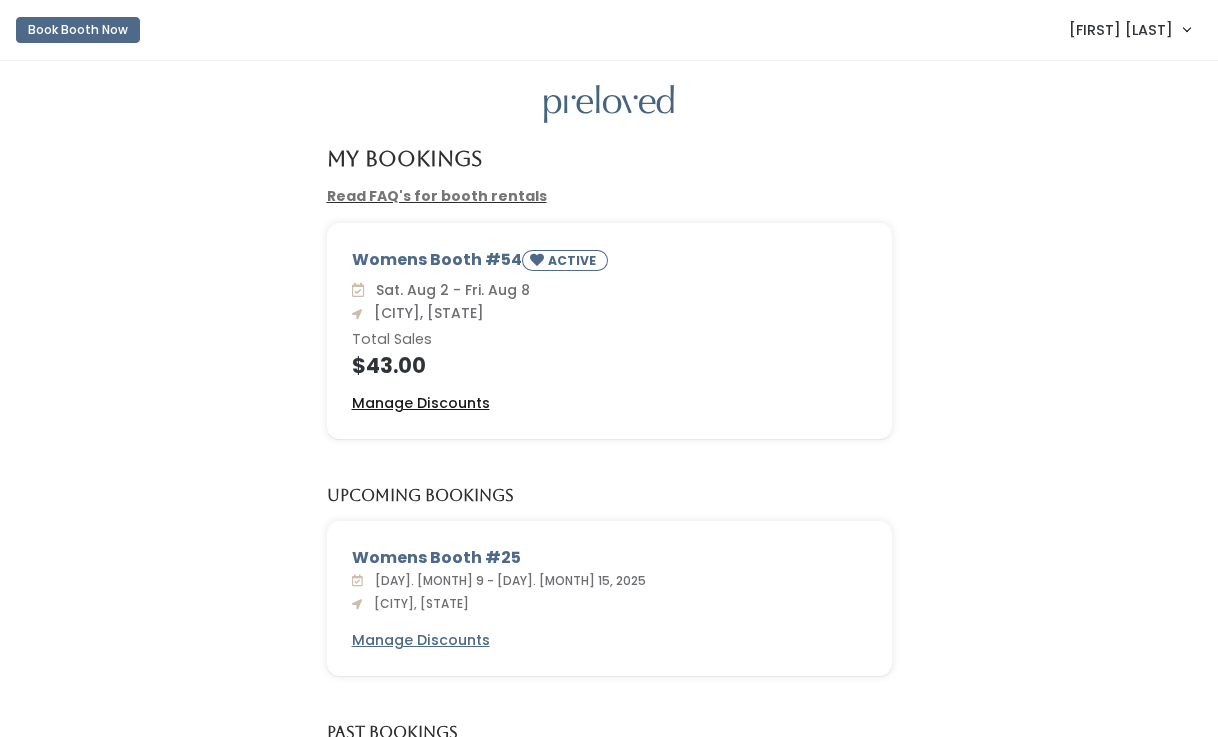 click on "Manage Discounts" at bounding box center (421, 403) 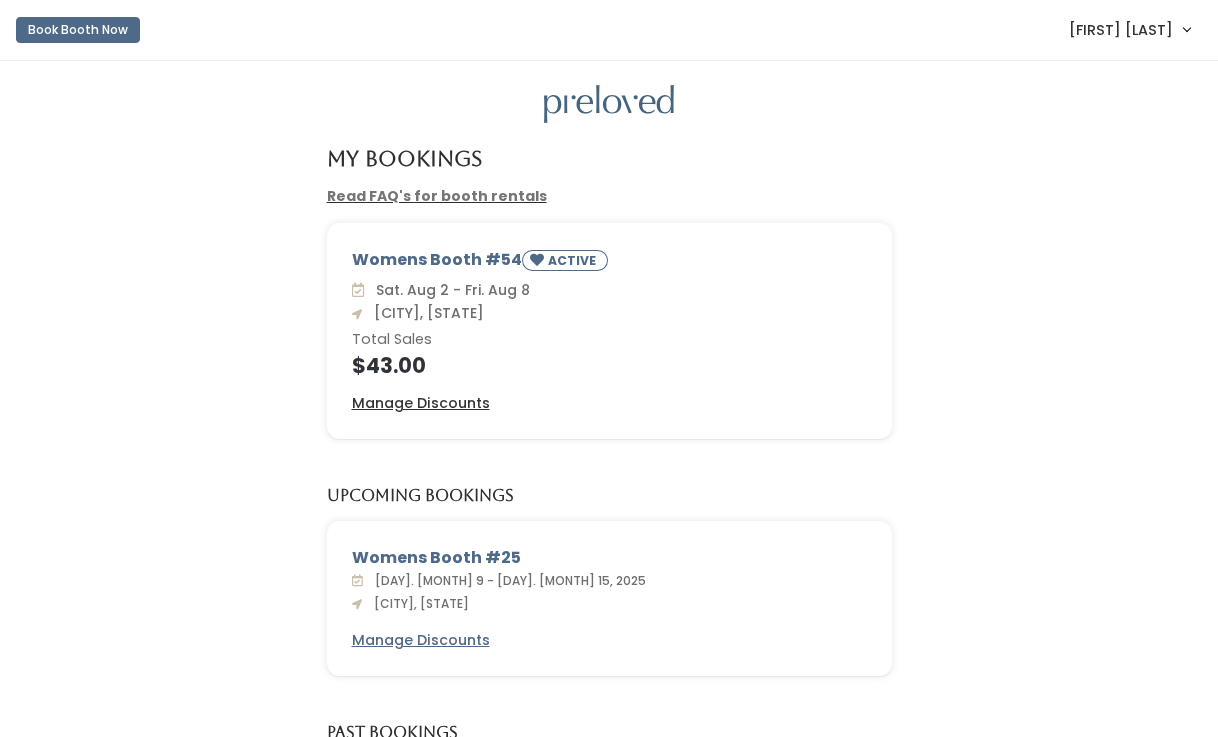 click on "Womens Booth  #54
ACTIVE
[DAY]. [MONTH]  2 - [DAY]. [MONTH]  8
[CITY], [STATE]
Total Sales
$43.00
Manage Discounts" at bounding box center (609, 343) 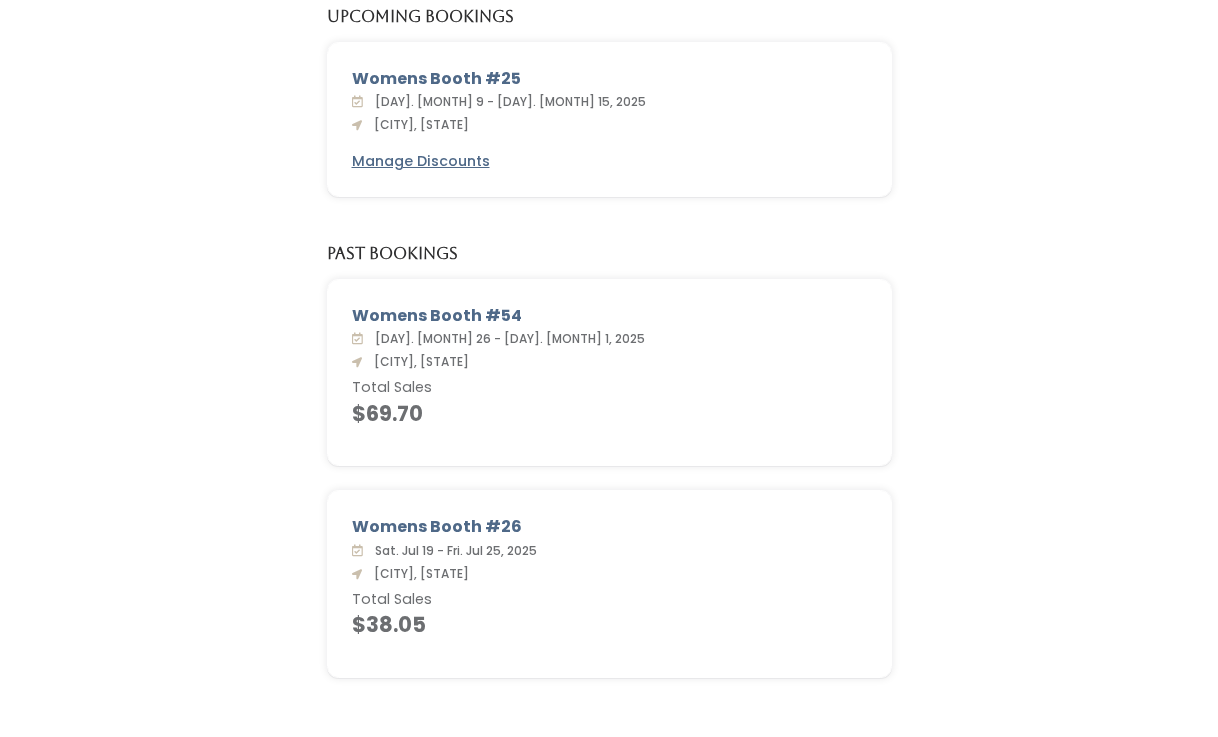 scroll, scrollTop: 501, scrollLeft: 0, axis: vertical 